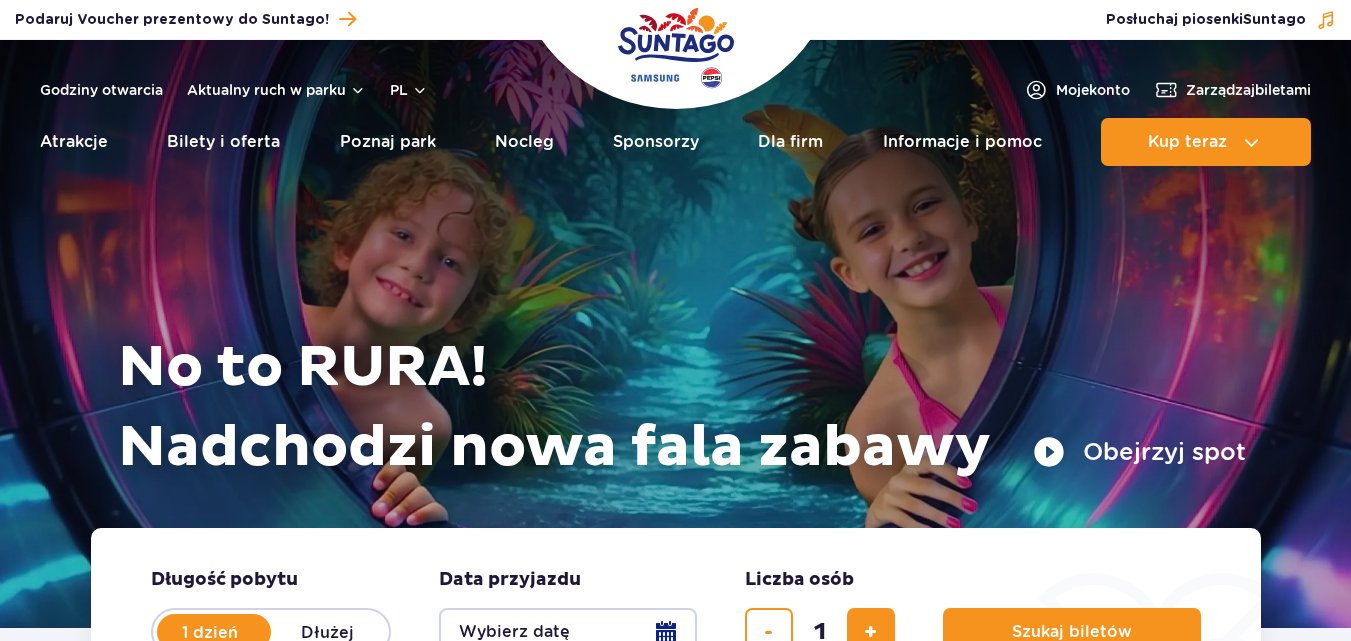 scroll, scrollTop: 0, scrollLeft: 0, axis: both 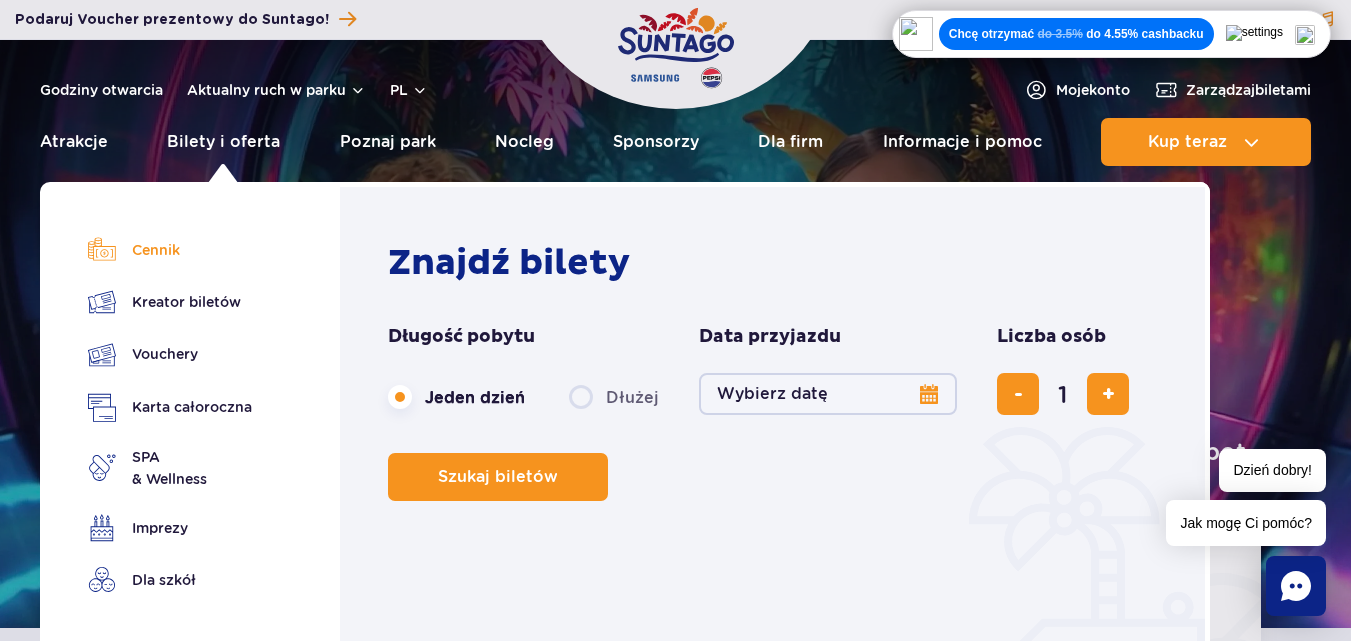 click on "Cennik" at bounding box center (170, 250) 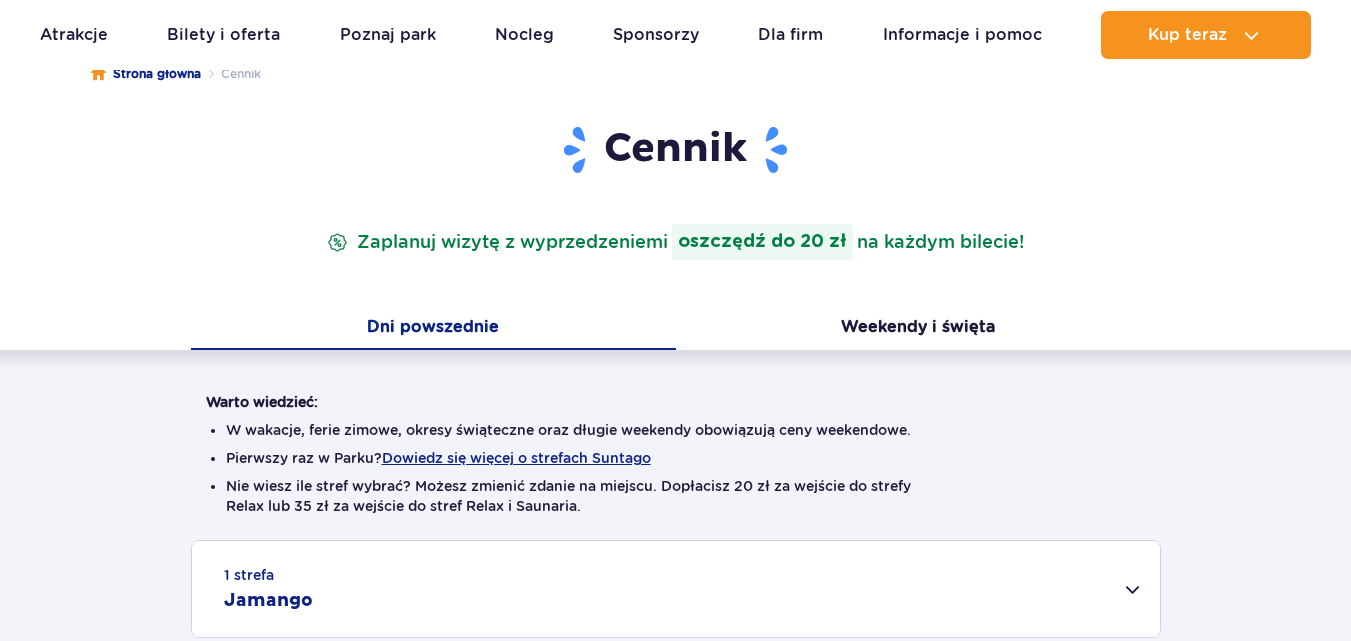 scroll, scrollTop: 0, scrollLeft: 0, axis: both 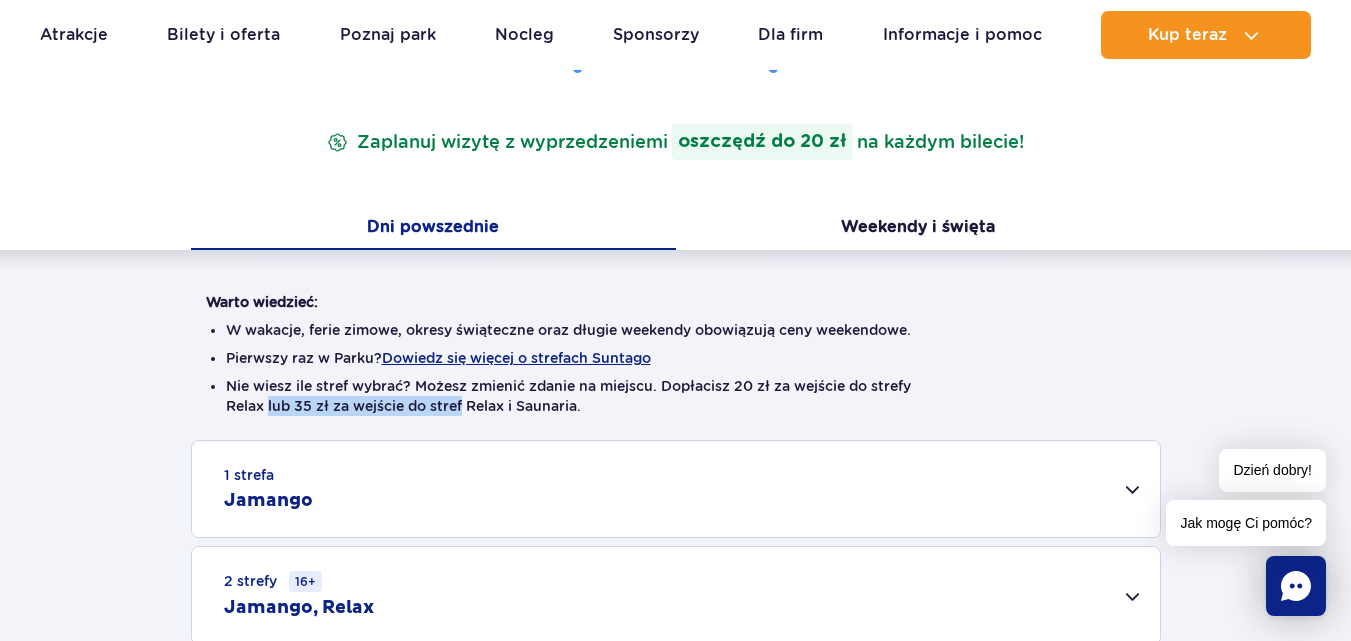 drag, startPoint x: 268, startPoint y: 403, endPoint x: 478, endPoint y: 403, distance: 210 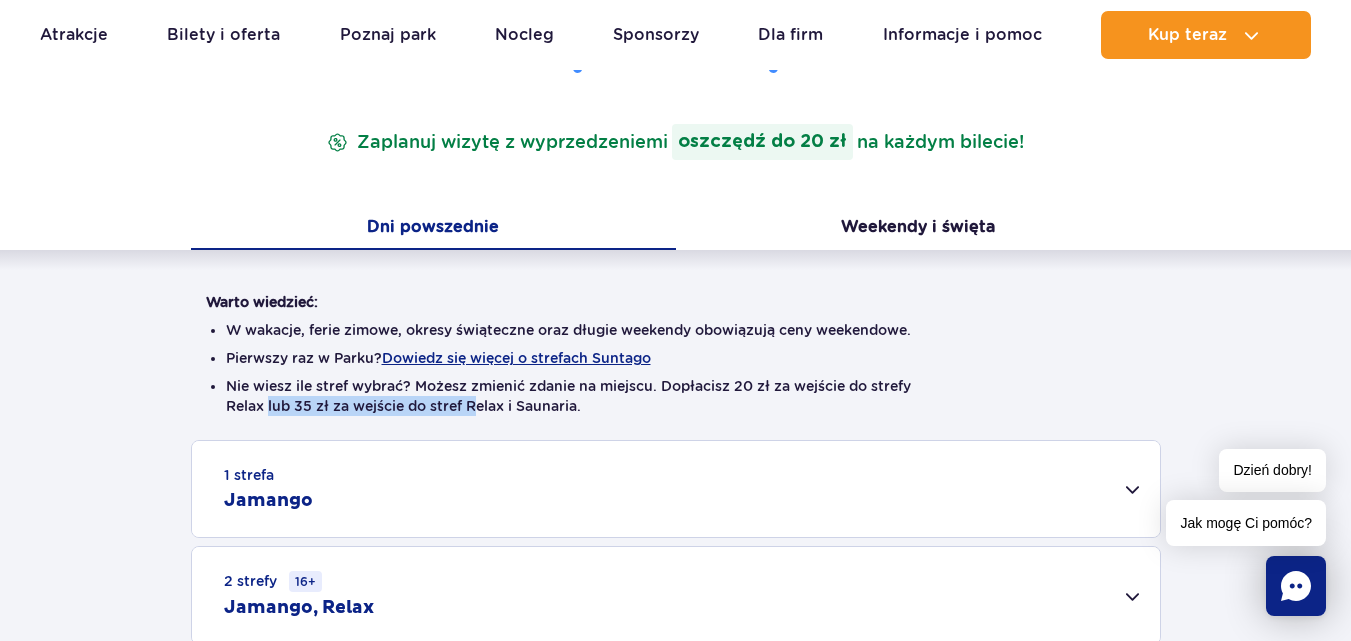 click on "Nie wiesz ile stref wybrać? Możesz zmienić zdanie na miejscu. Dopłacisz 20 zł za wejście do strefy  Relax lub 35 zł za wejście do stref Relax i Saunaria." at bounding box center [676, 396] 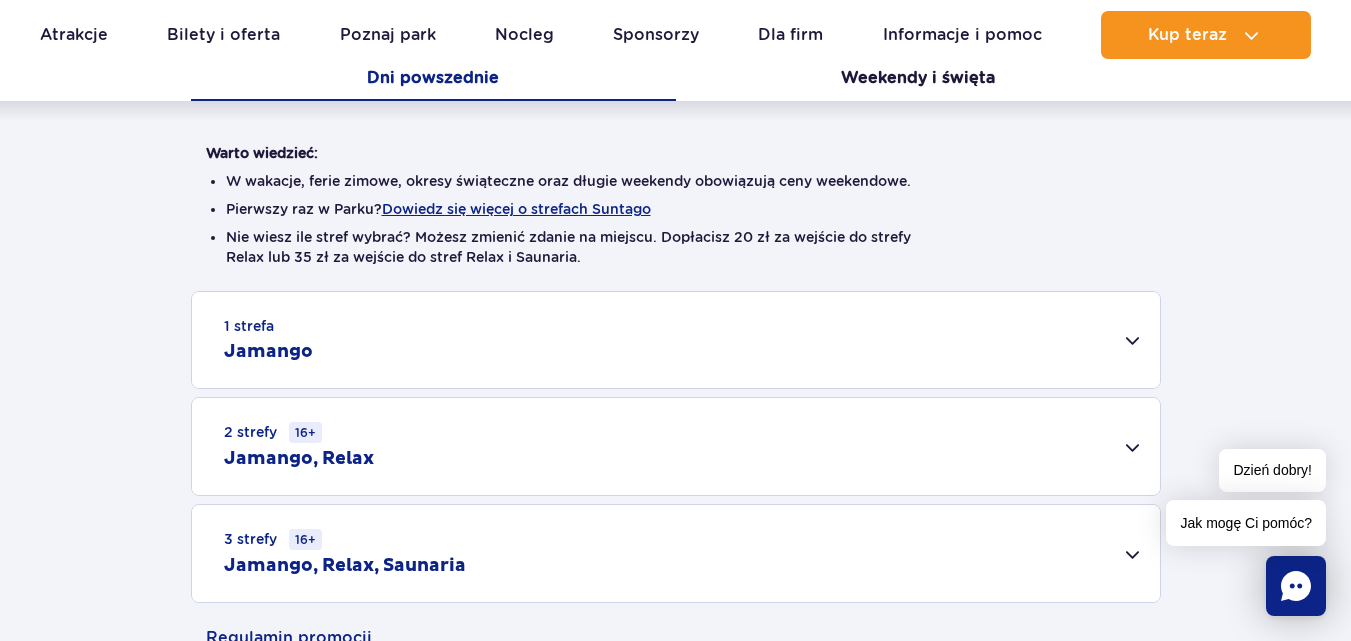 scroll, scrollTop: 600, scrollLeft: 0, axis: vertical 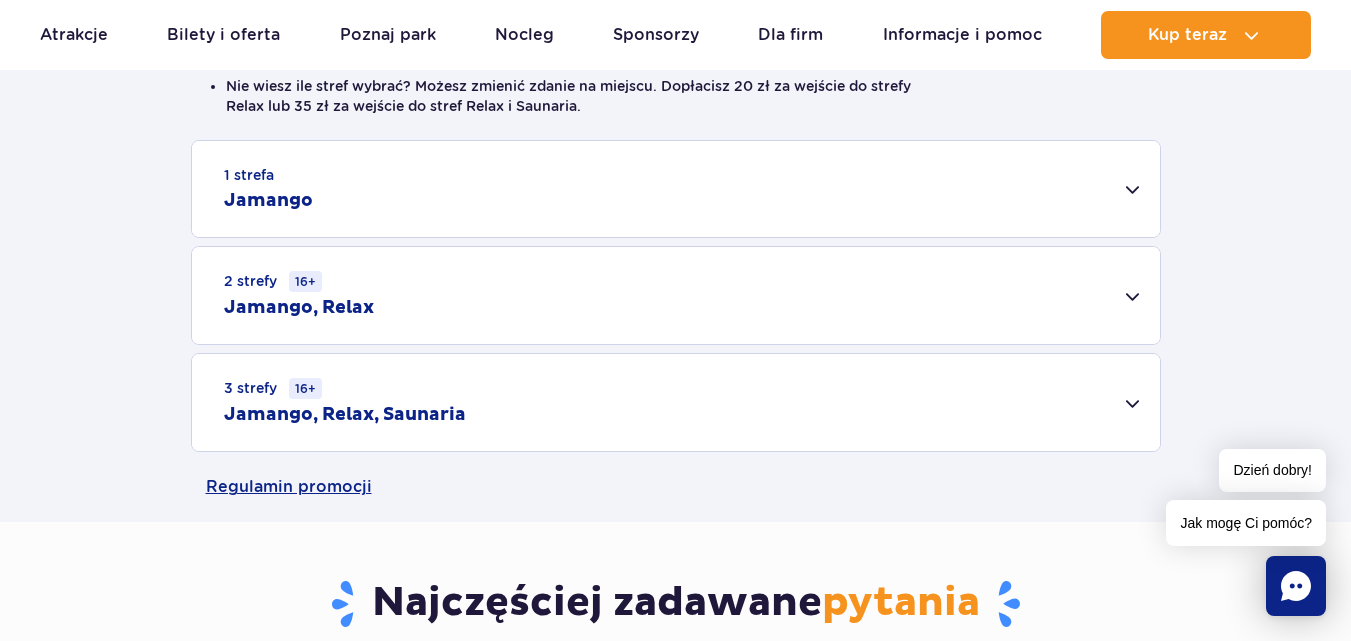 click on "2 strefy  16+
Jamango, Relax" at bounding box center [676, 295] 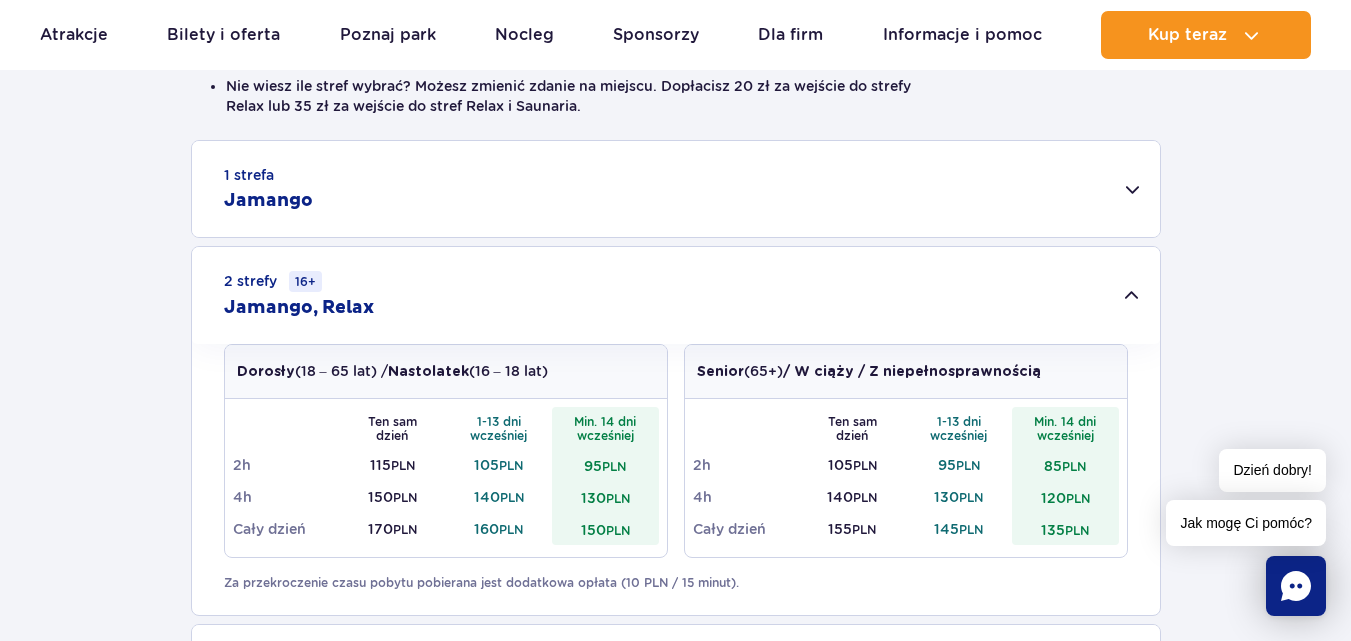 click on "1 strefa
Jamango" at bounding box center [676, 189] 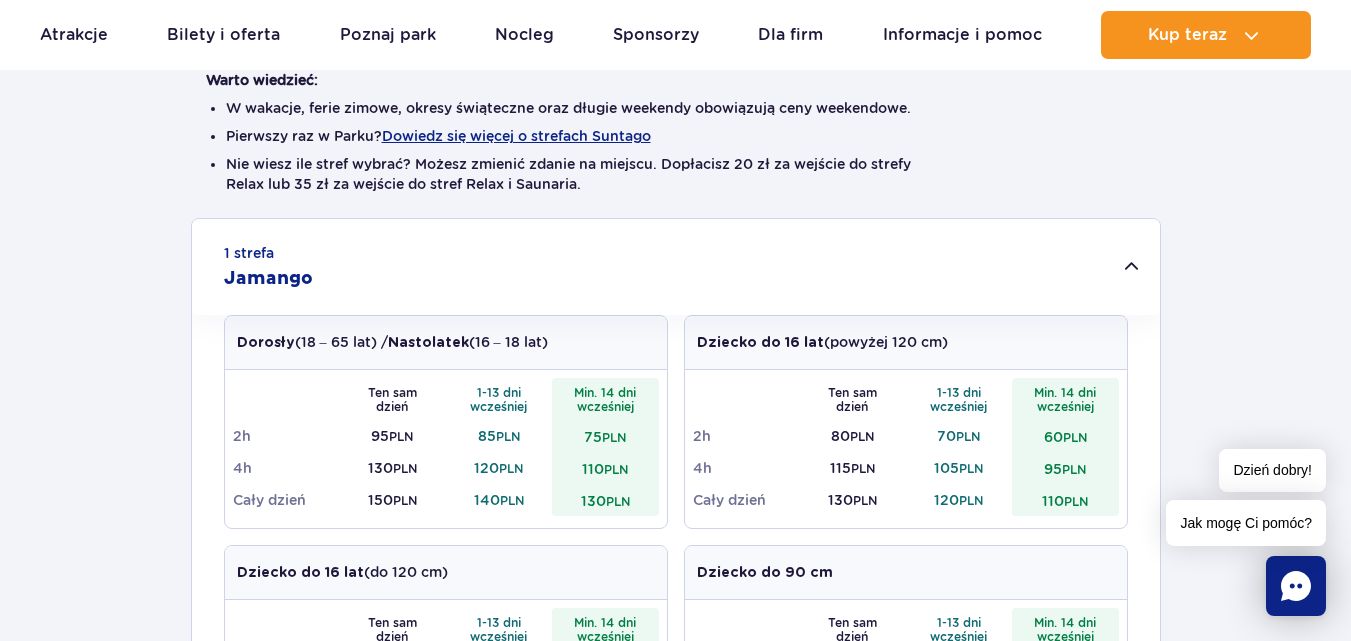 scroll, scrollTop: 400, scrollLeft: 0, axis: vertical 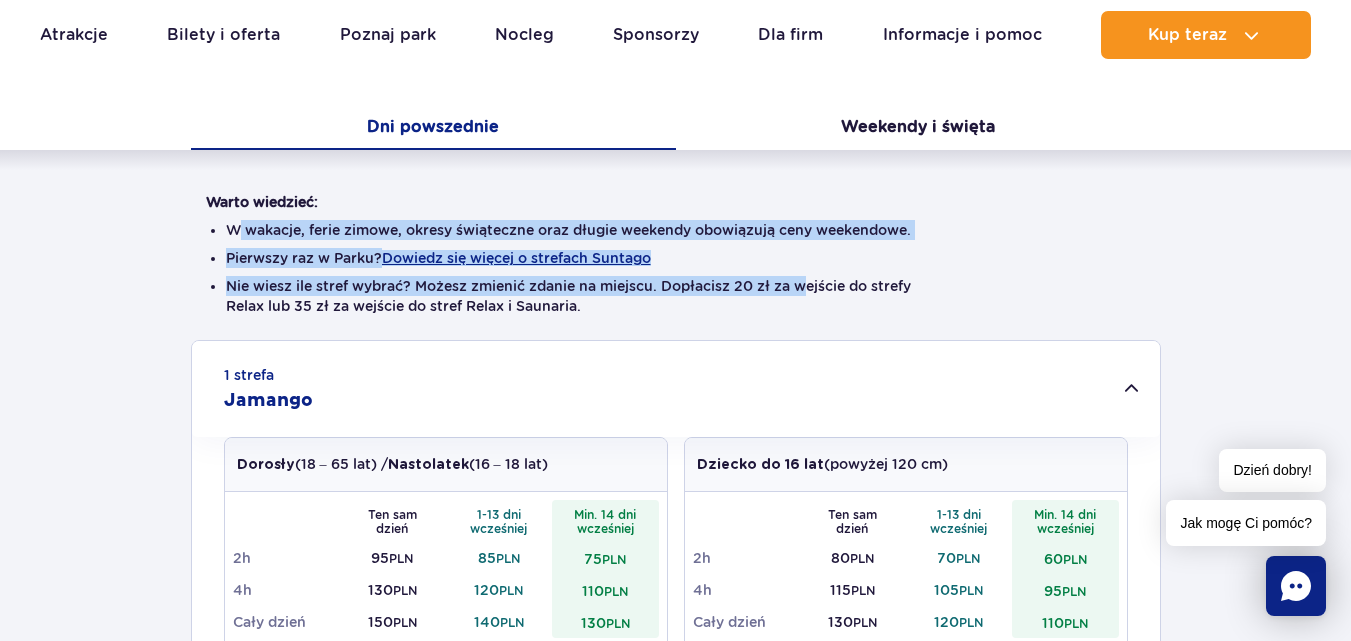 drag, startPoint x: 238, startPoint y: 229, endPoint x: 803, endPoint y: 294, distance: 568.7266 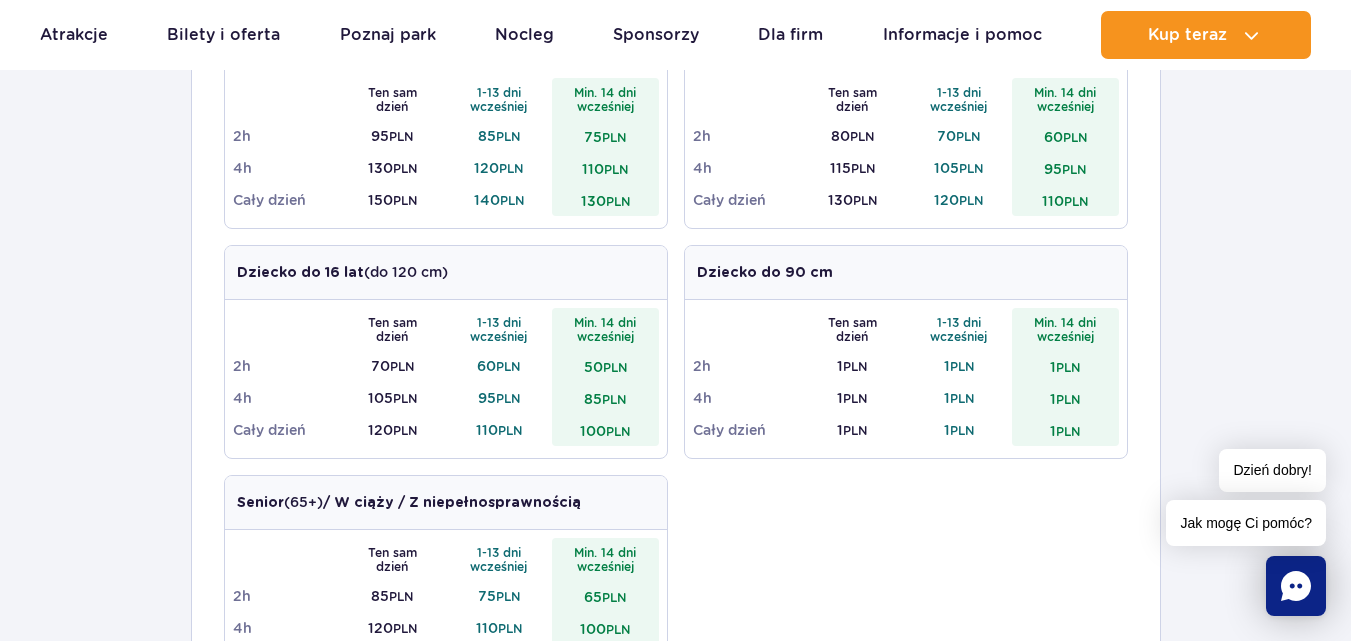 scroll, scrollTop: 800, scrollLeft: 0, axis: vertical 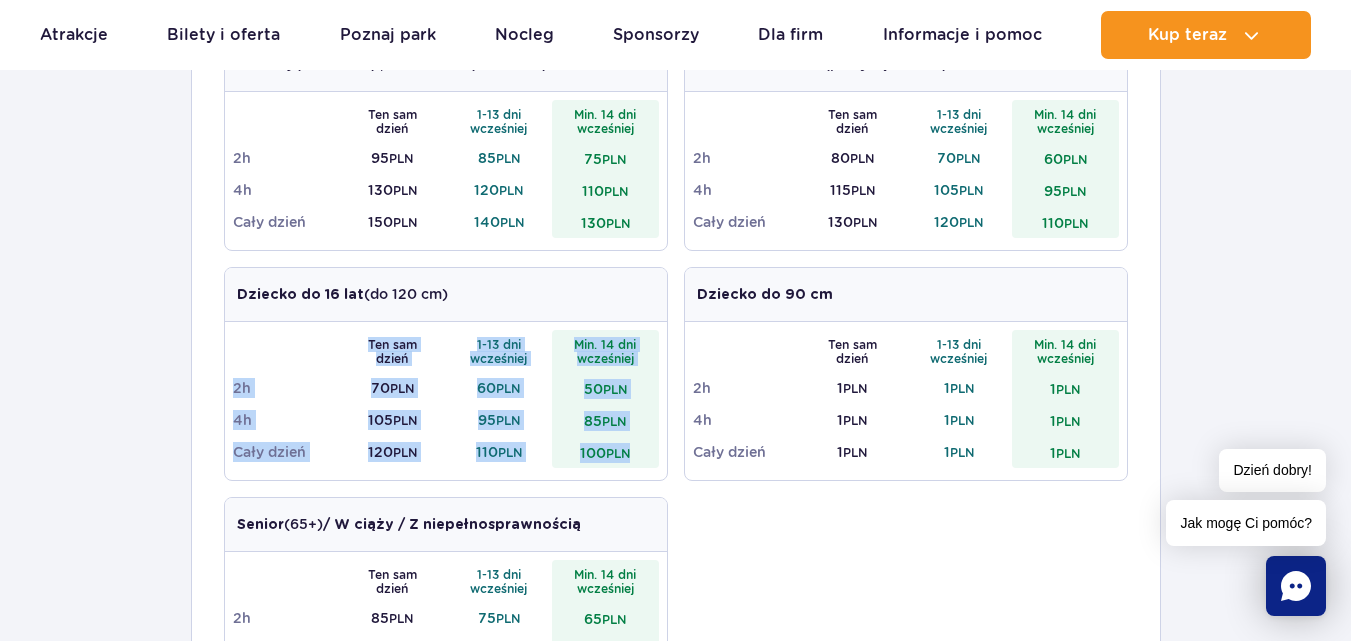 drag, startPoint x: 649, startPoint y: 450, endPoint x: 359, endPoint y: 353, distance: 305.79242 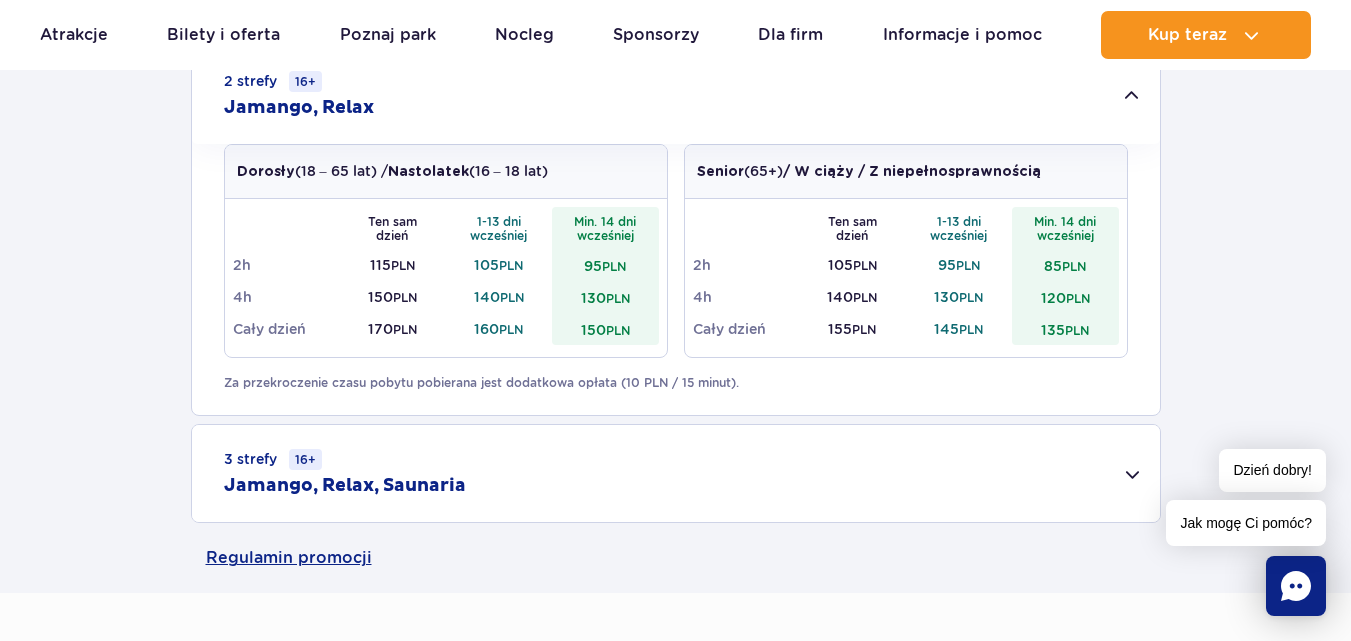 click on "2 strefy  16+
Jamango, Relax" at bounding box center [676, 95] 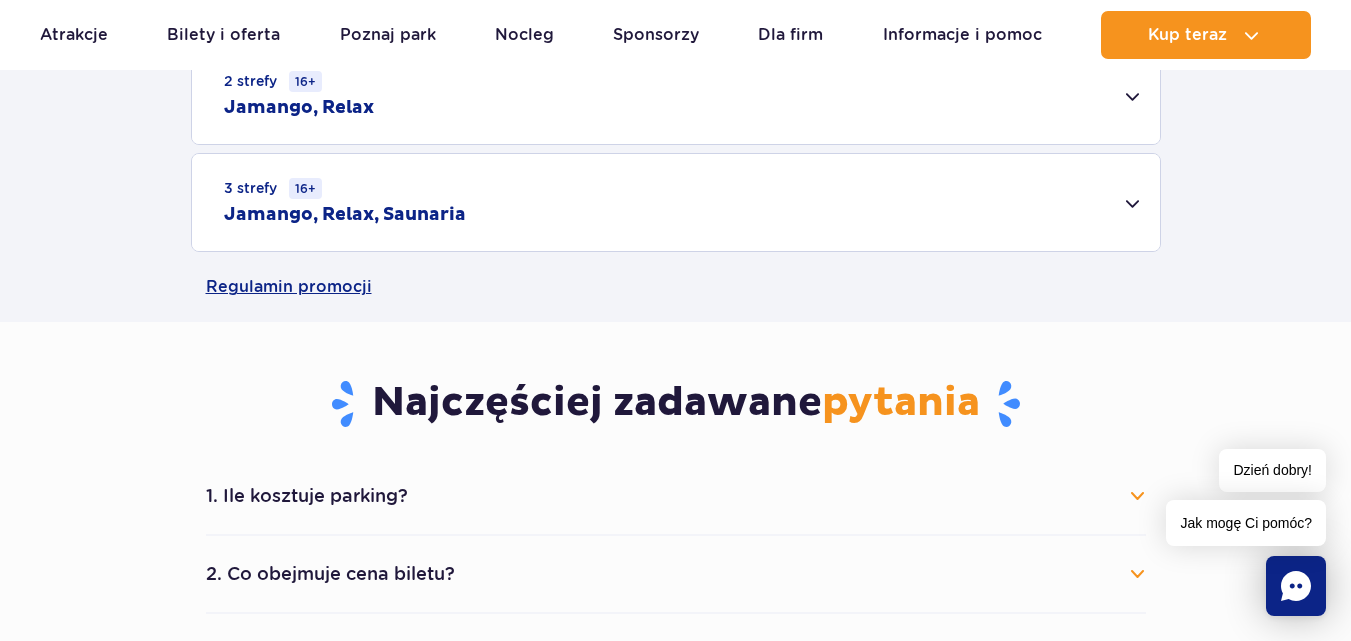 click on "2 strefy  16+
Jamango, Relax" at bounding box center [676, 95] 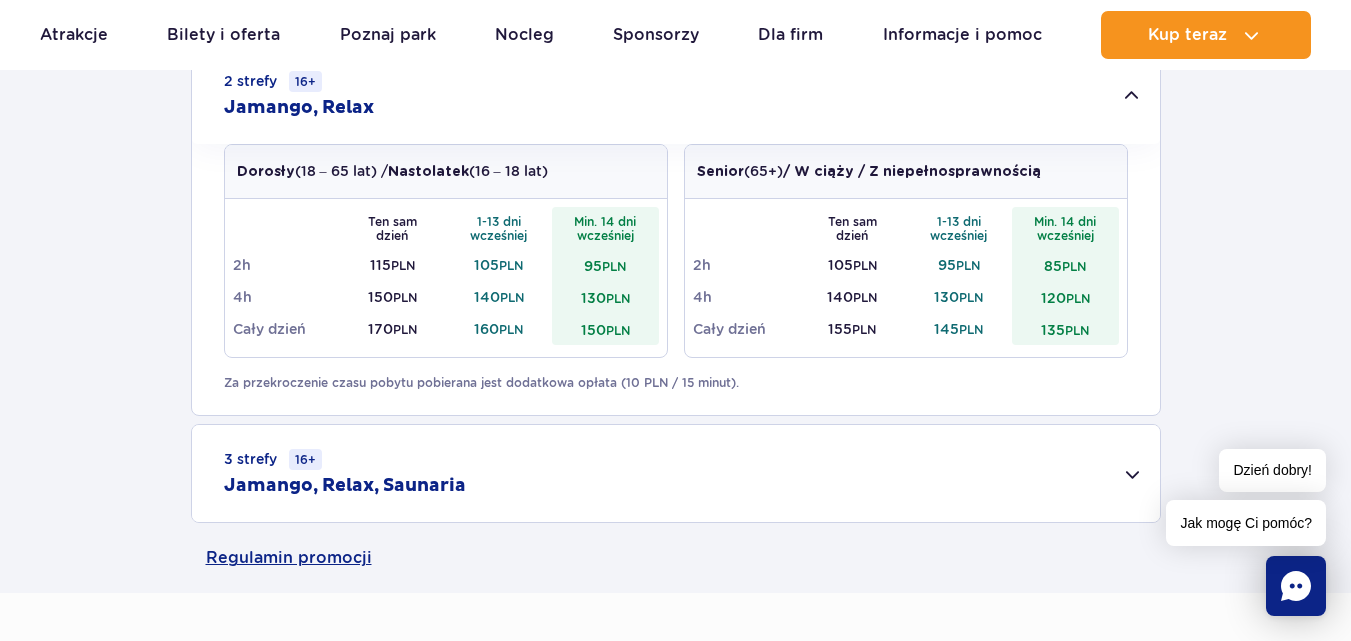 click on "2 strefy  16+" at bounding box center [273, 81] 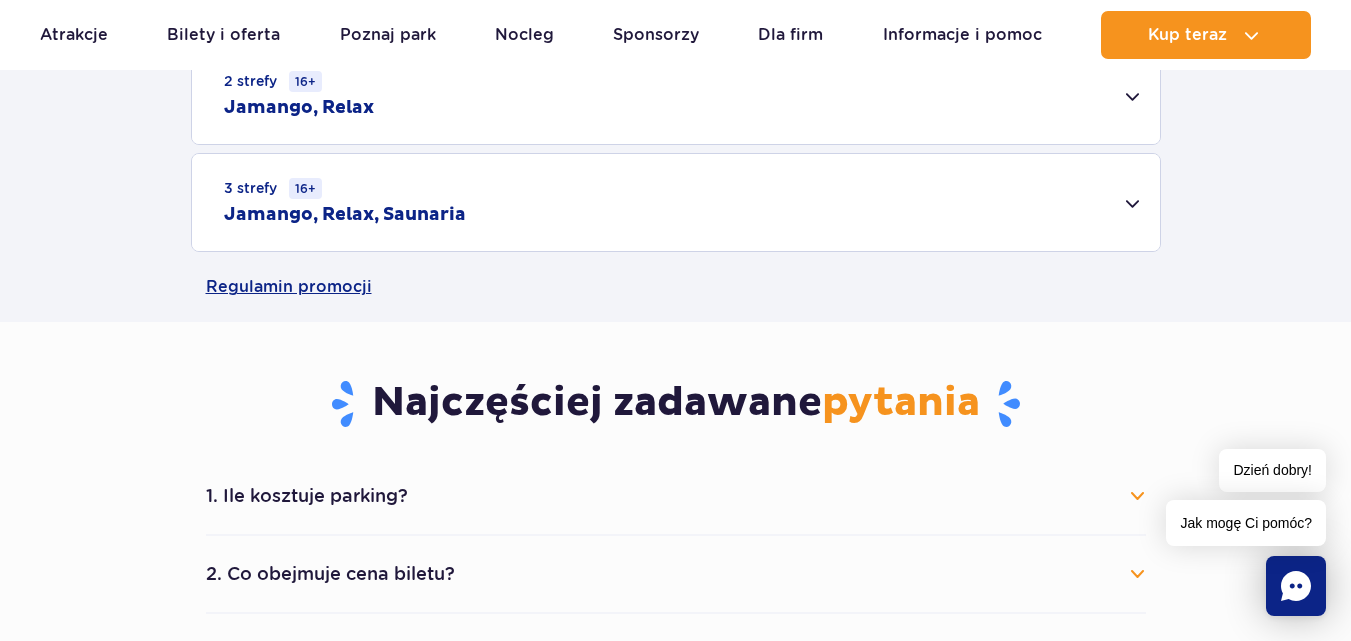 click on "2 strefy  16+" at bounding box center (273, 81) 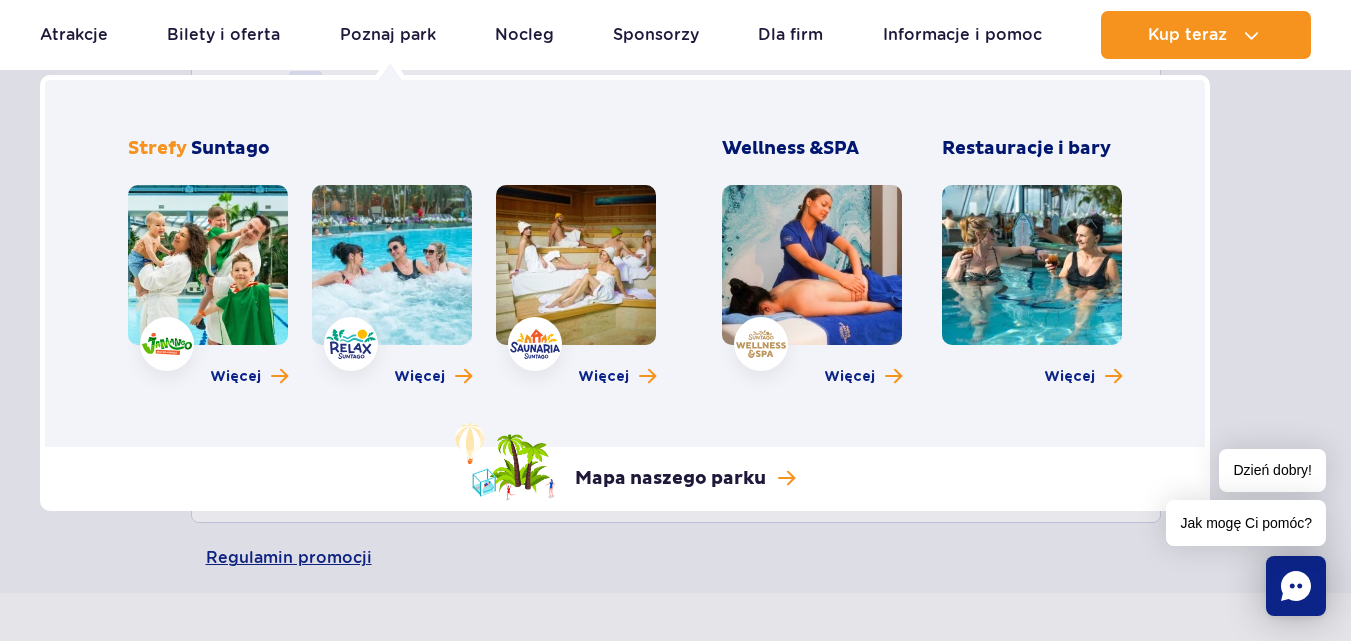 click at bounding box center (392, 265) 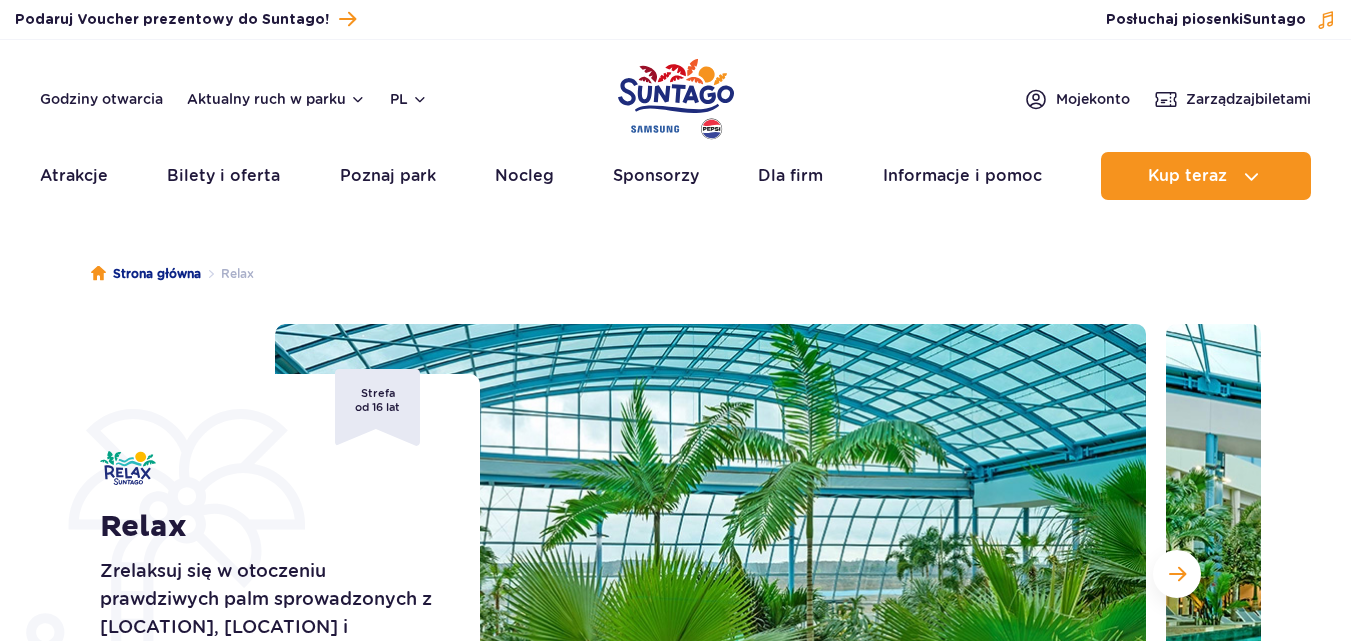 scroll, scrollTop: 0, scrollLeft: 0, axis: both 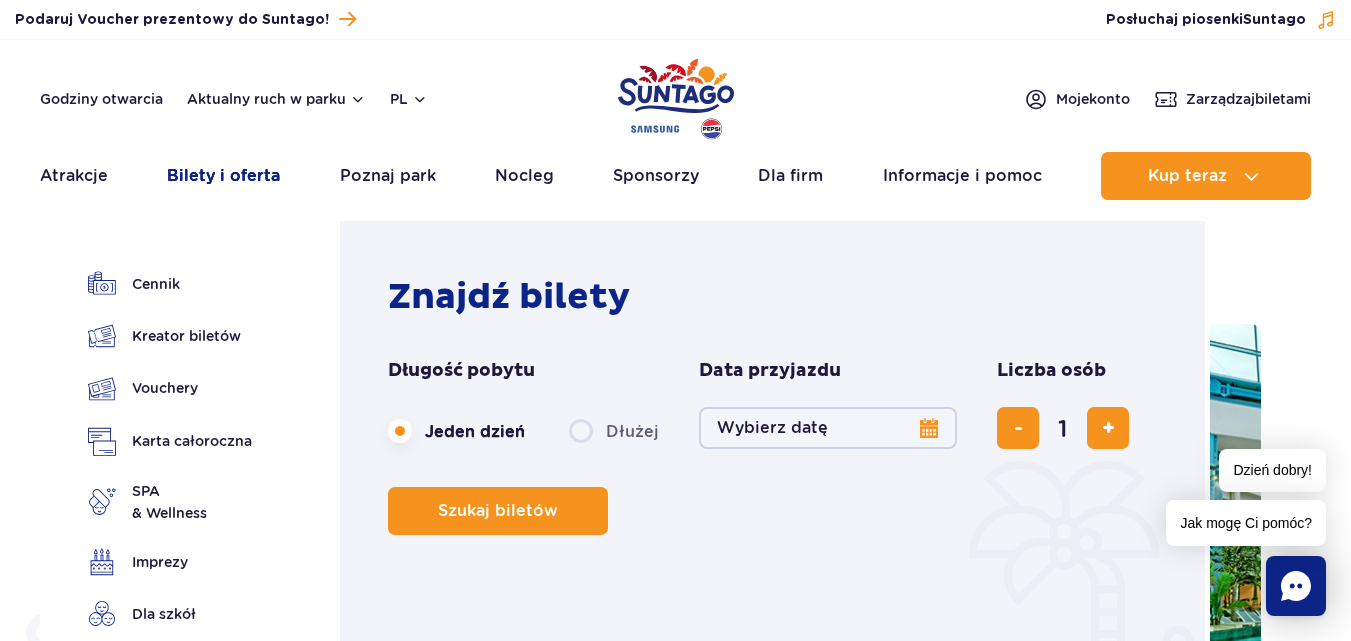 click on "Bilety i oferta" at bounding box center [223, 176] 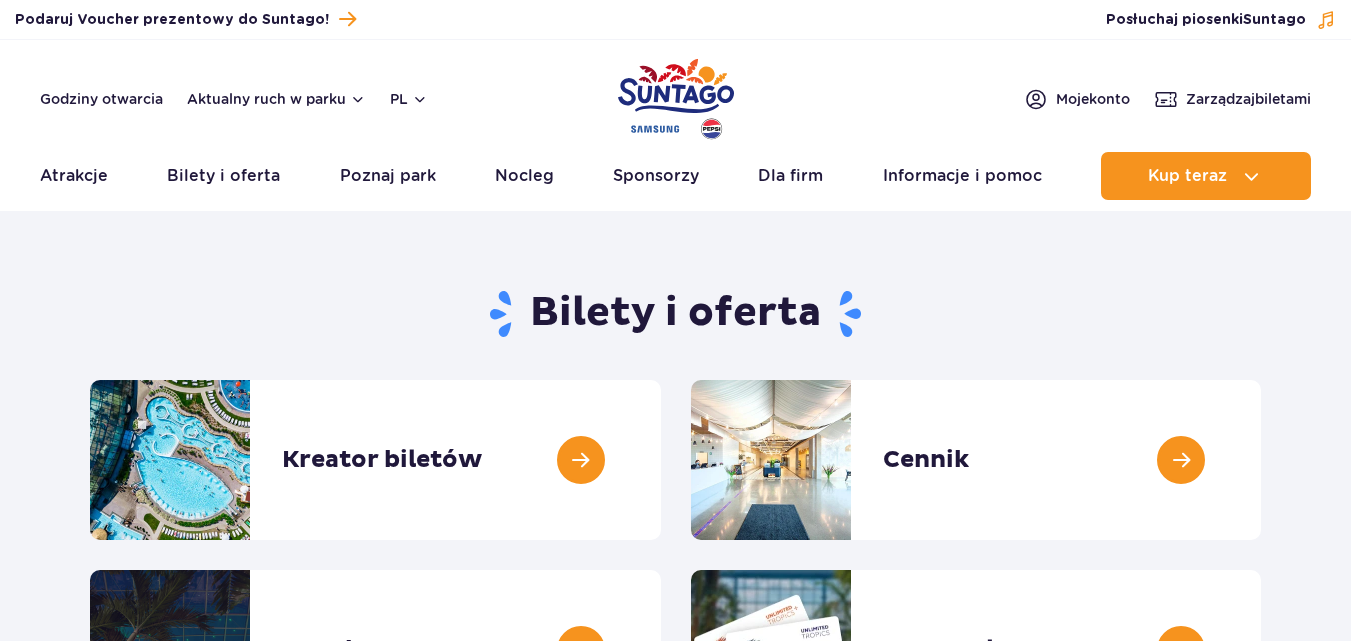 scroll, scrollTop: 0, scrollLeft: 0, axis: both 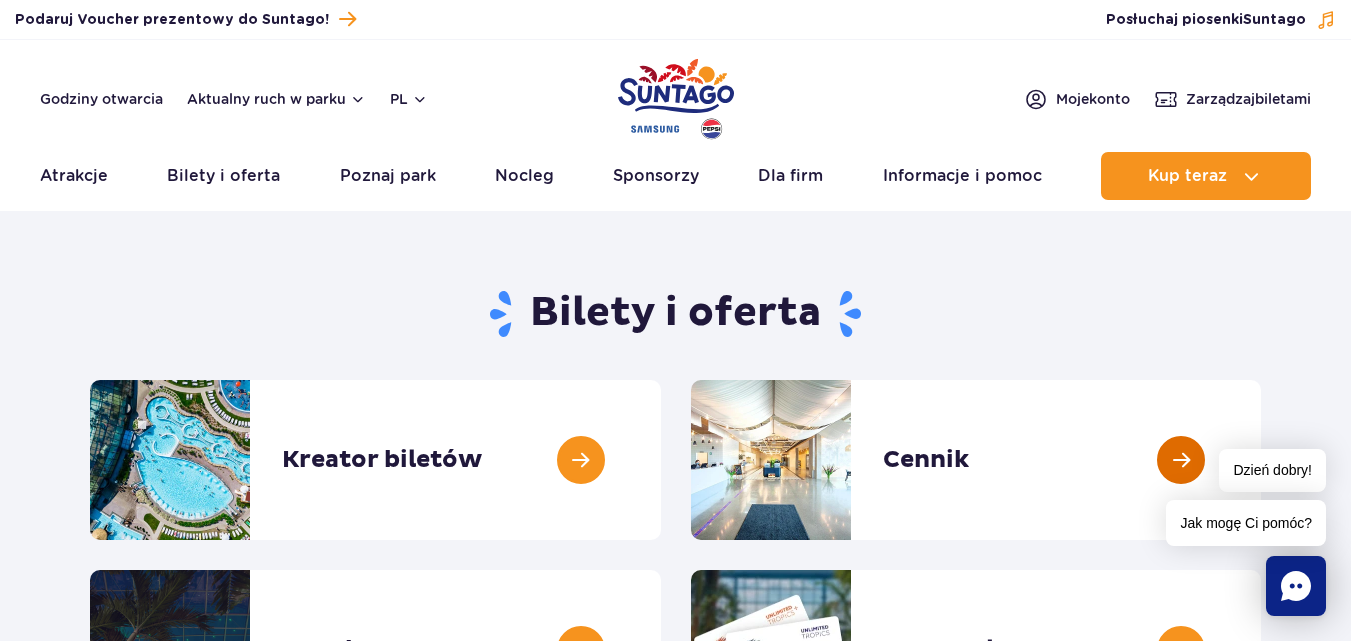 click at bounding box center [1261, 460] 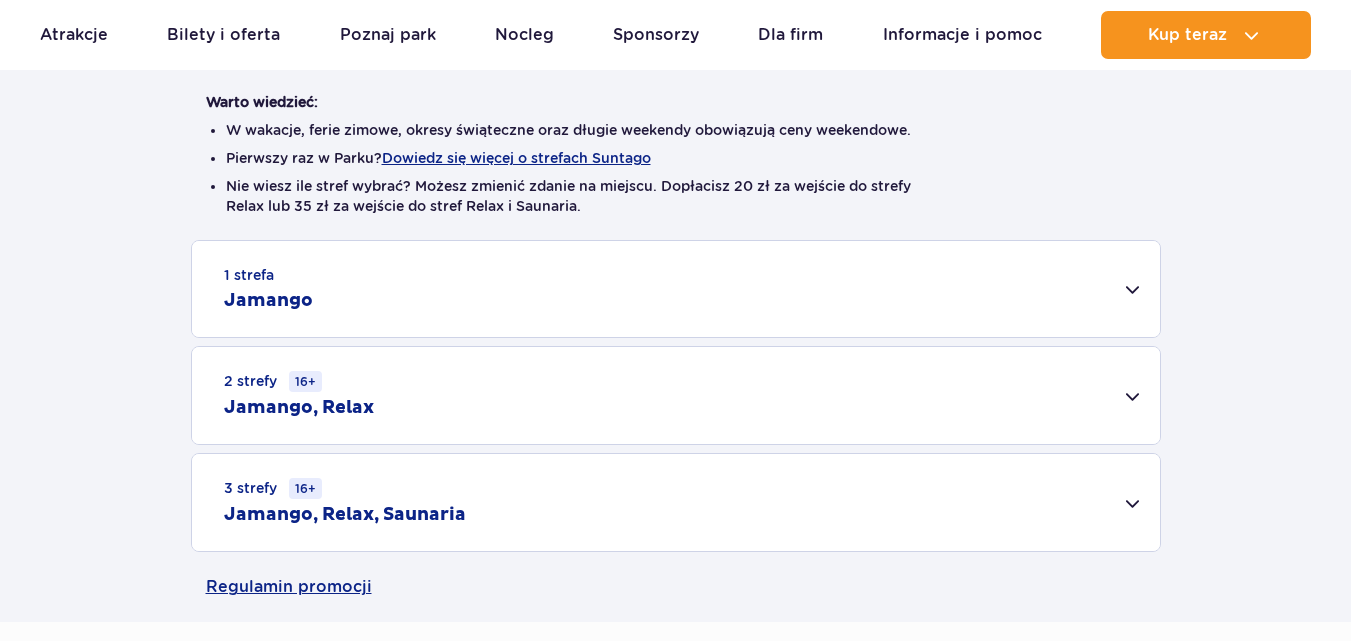 scroll, scrollTop: 500, scrollLeft: 0, axis: vertical 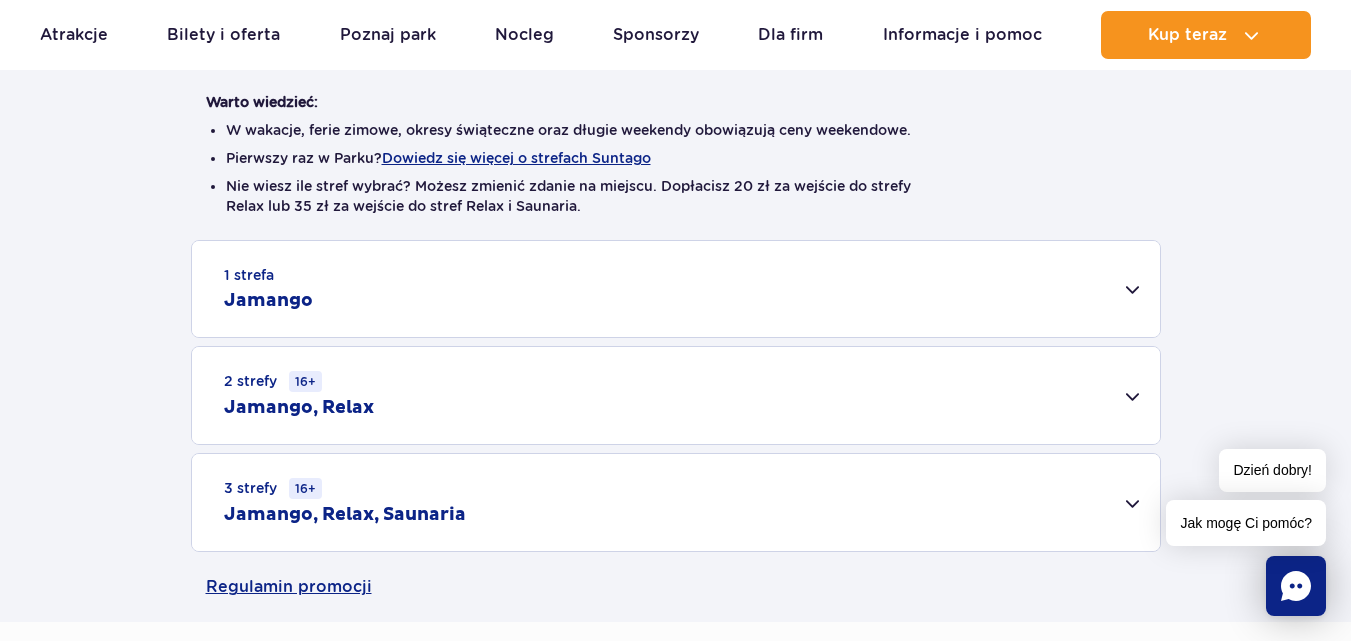 click on "1 strefa
Jamango" at bounding box center [676, 289] 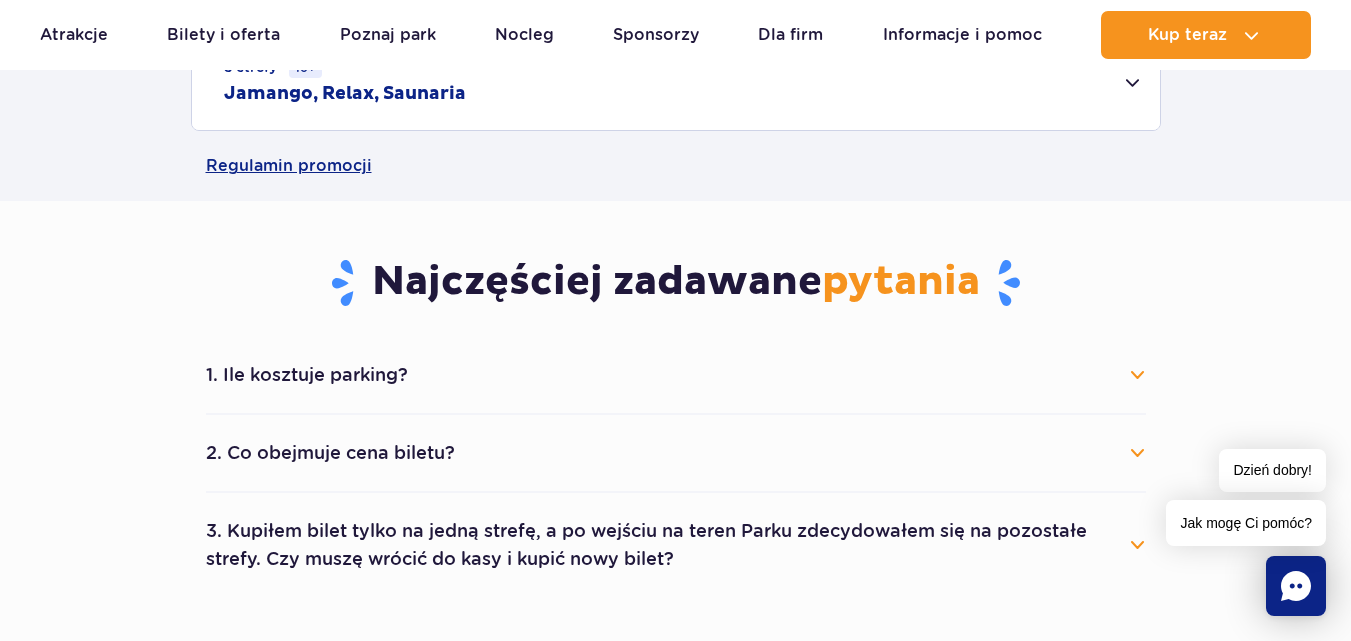 scroll, scrollTop: 1800, scrollLeft: 0, axis: vertical 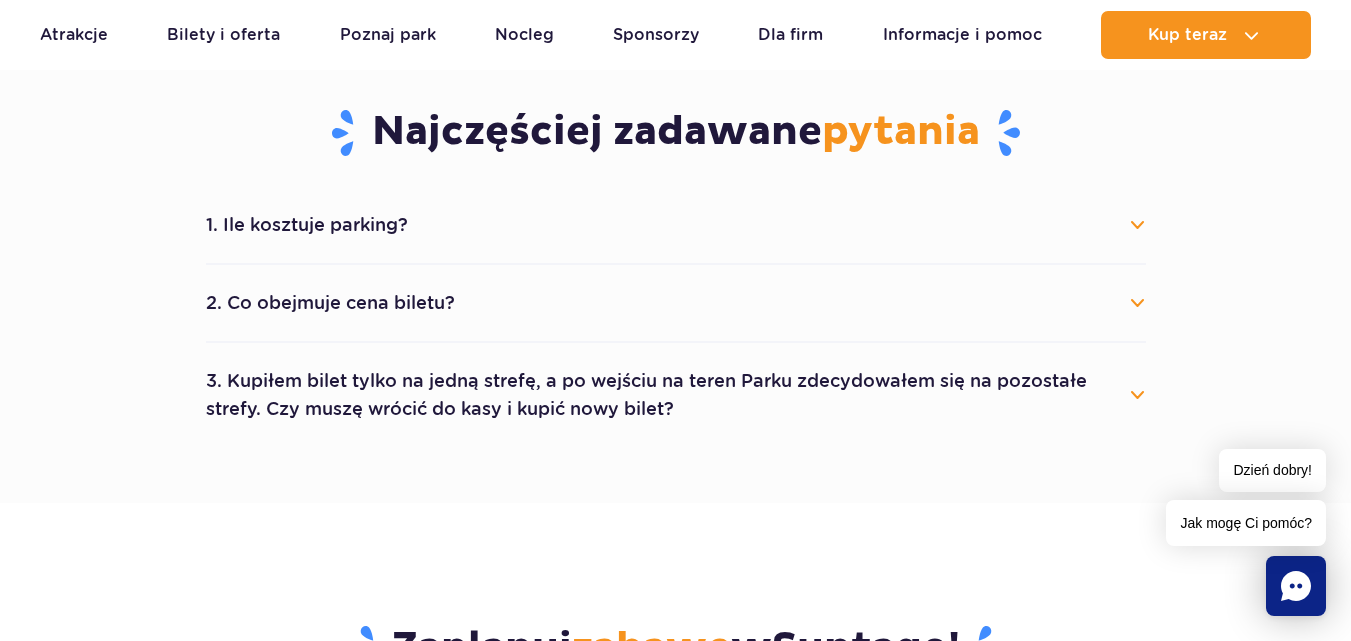 click on "2. Co obejmuje cena biletu?" at bounding box center [676, 303] 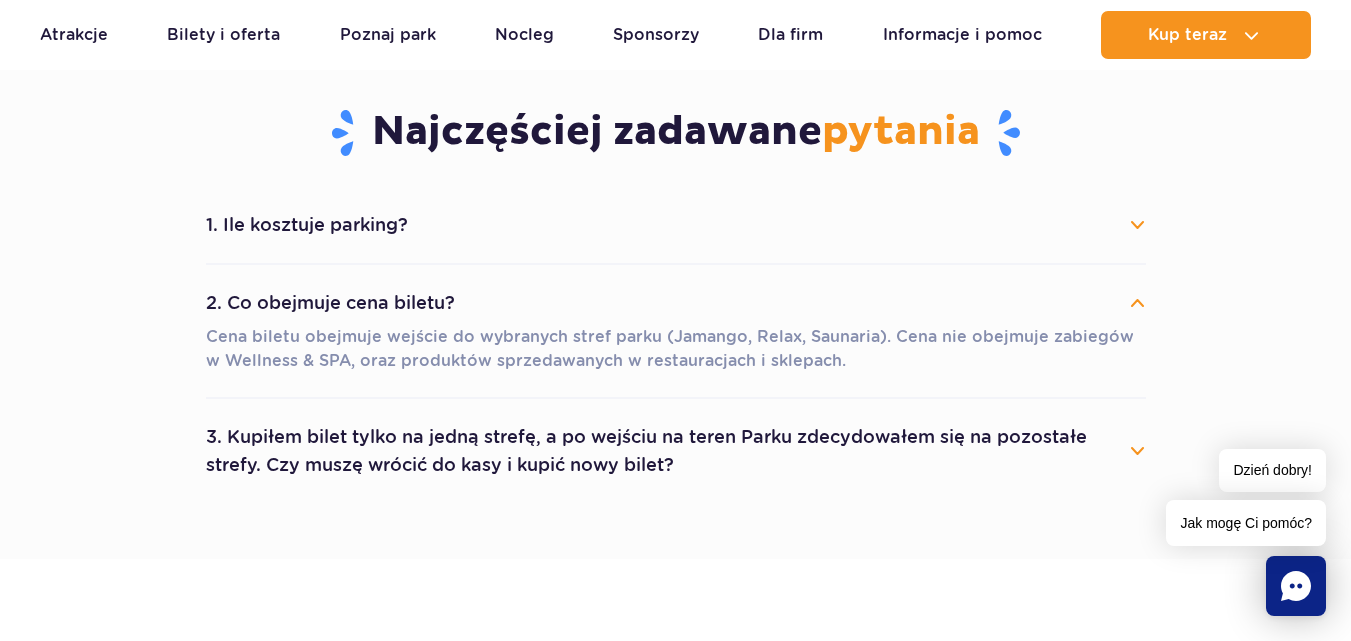 click on "1. Ile kosztuje parking?" at bounding box center (676, 225) 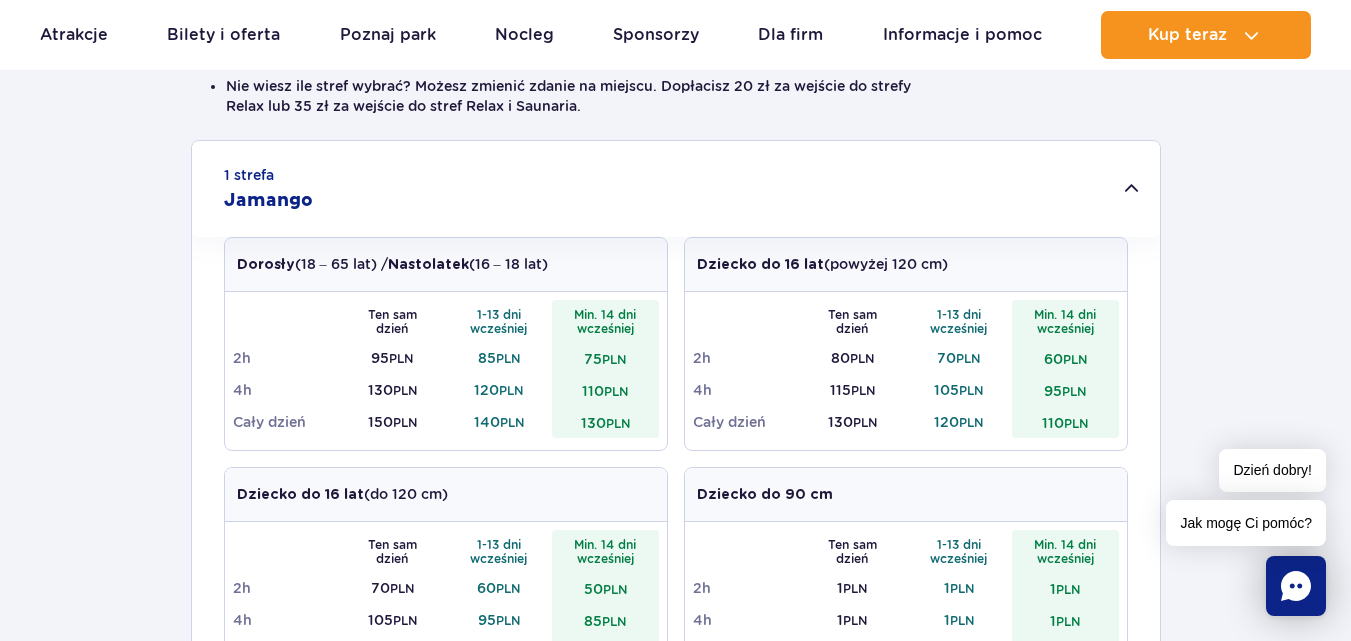 scroll, scrollTop: 400, scrollLeft: 0, axis: vertical 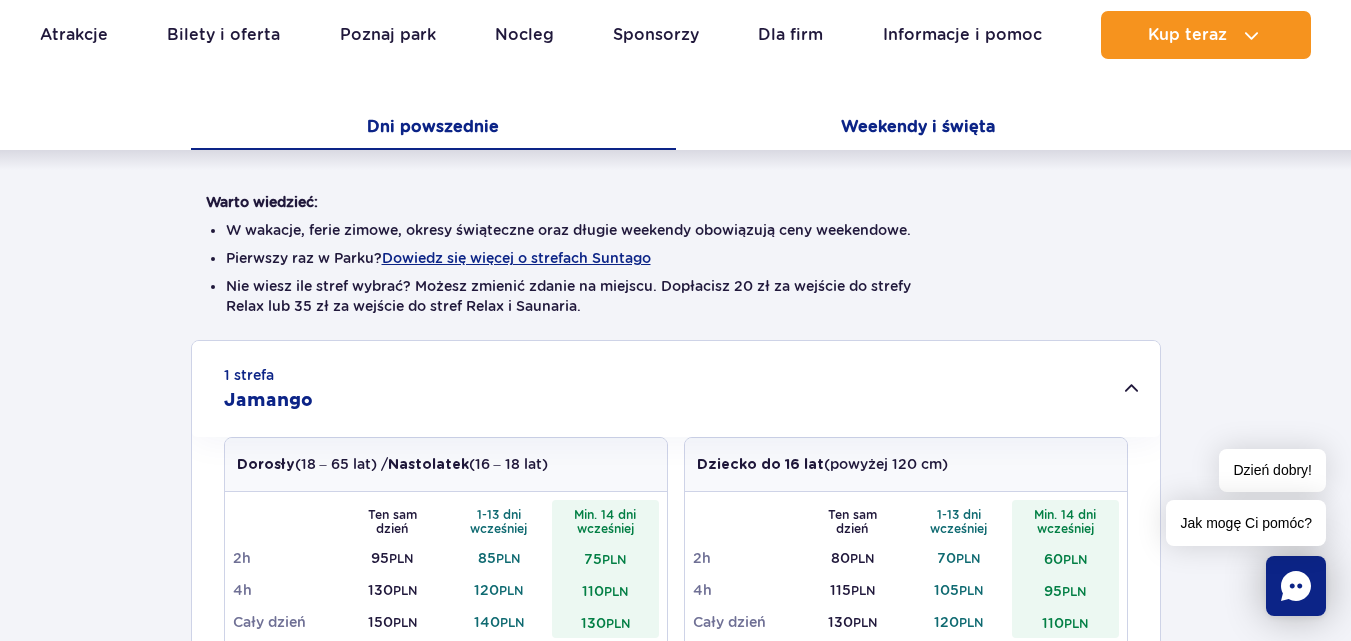 click on "Weekendy i święta" at bounding box center [918, 129] 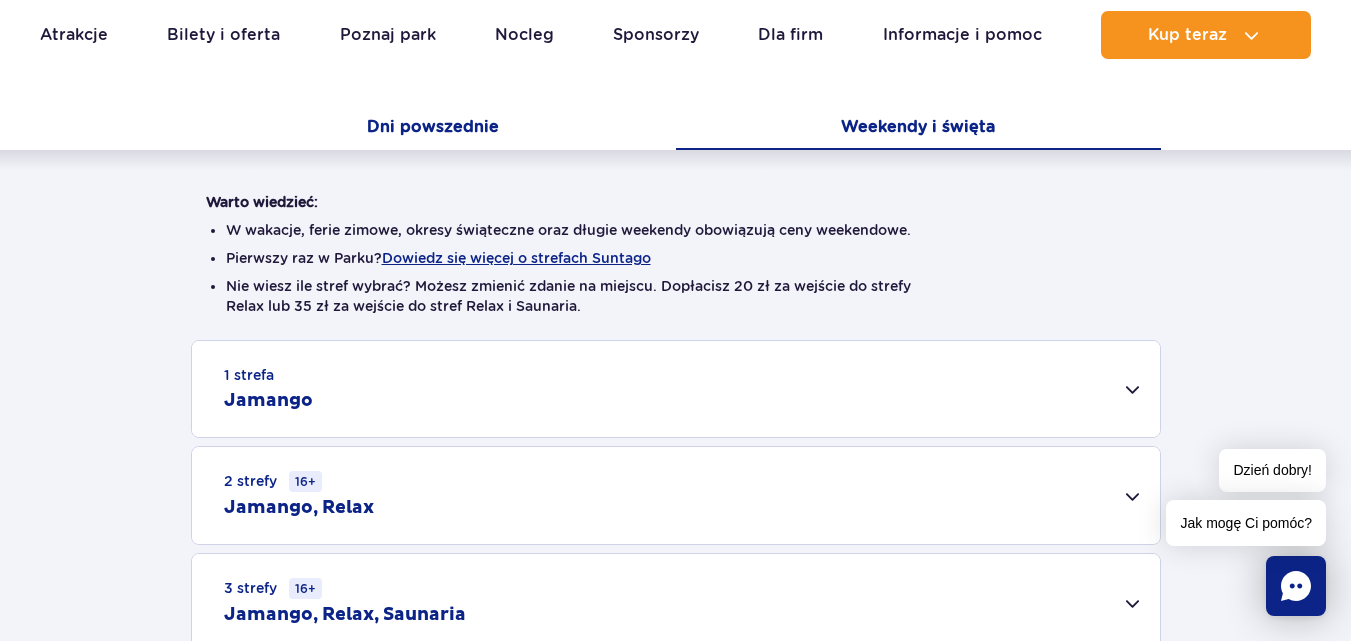 click on "Dni powszednie" at bounding box center [433, 129] 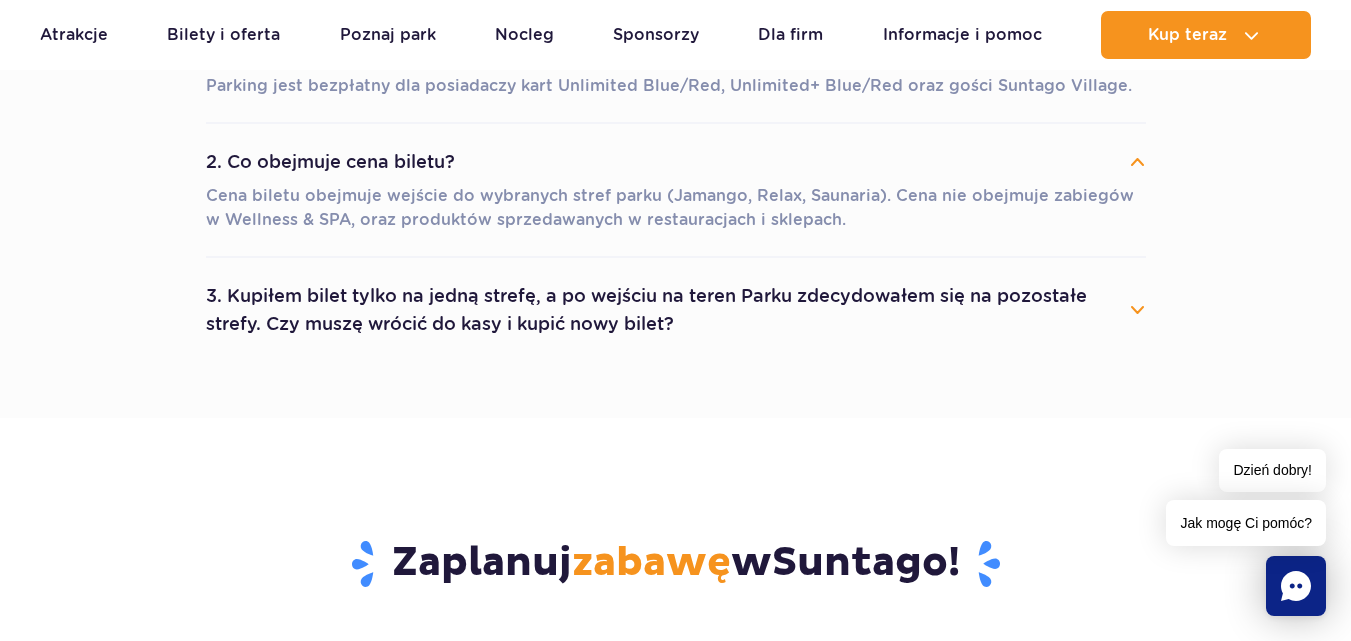 scroll, scrollTop: 2100, scrollLeft: 0, axis: vertical 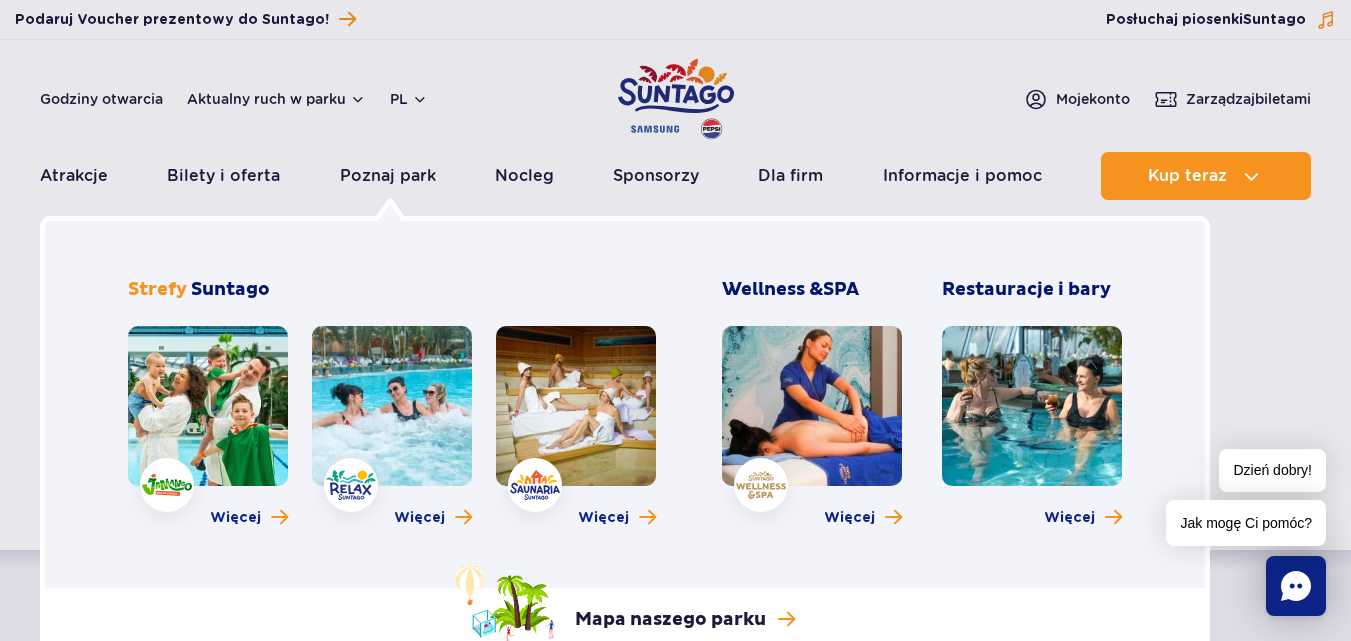click at bounding box center [208, 406] 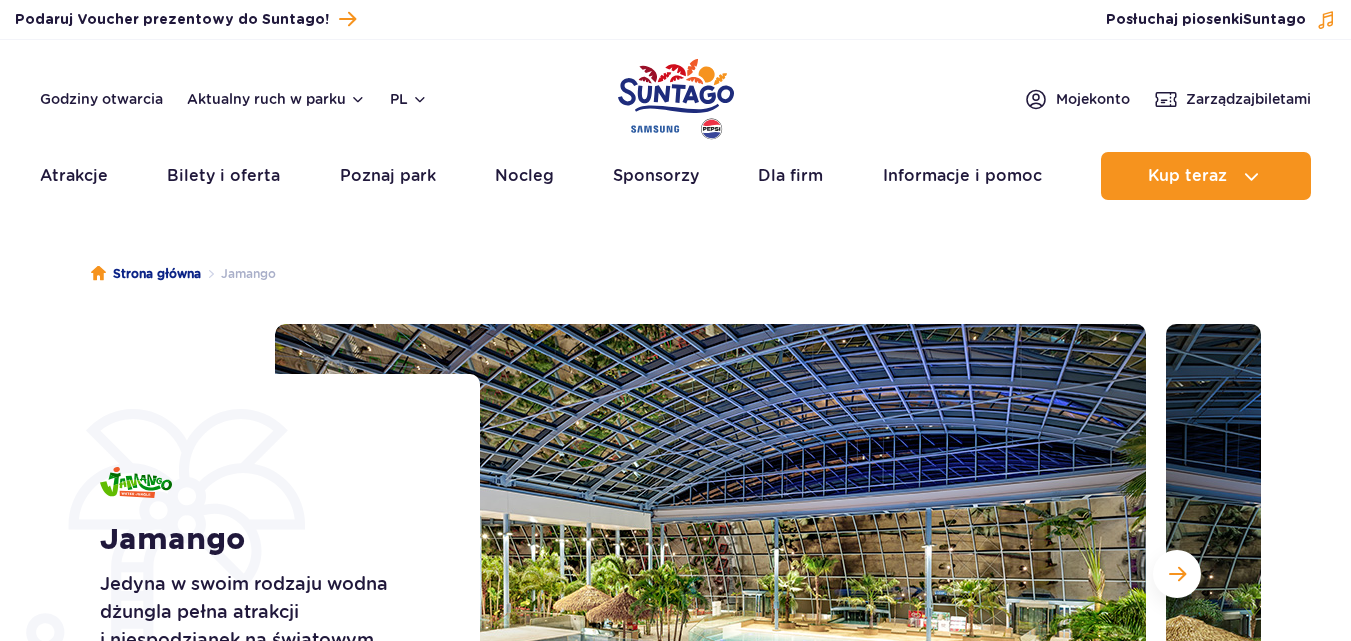 scroll, scrollTop: 0, scrollLeft: 0, axis: both 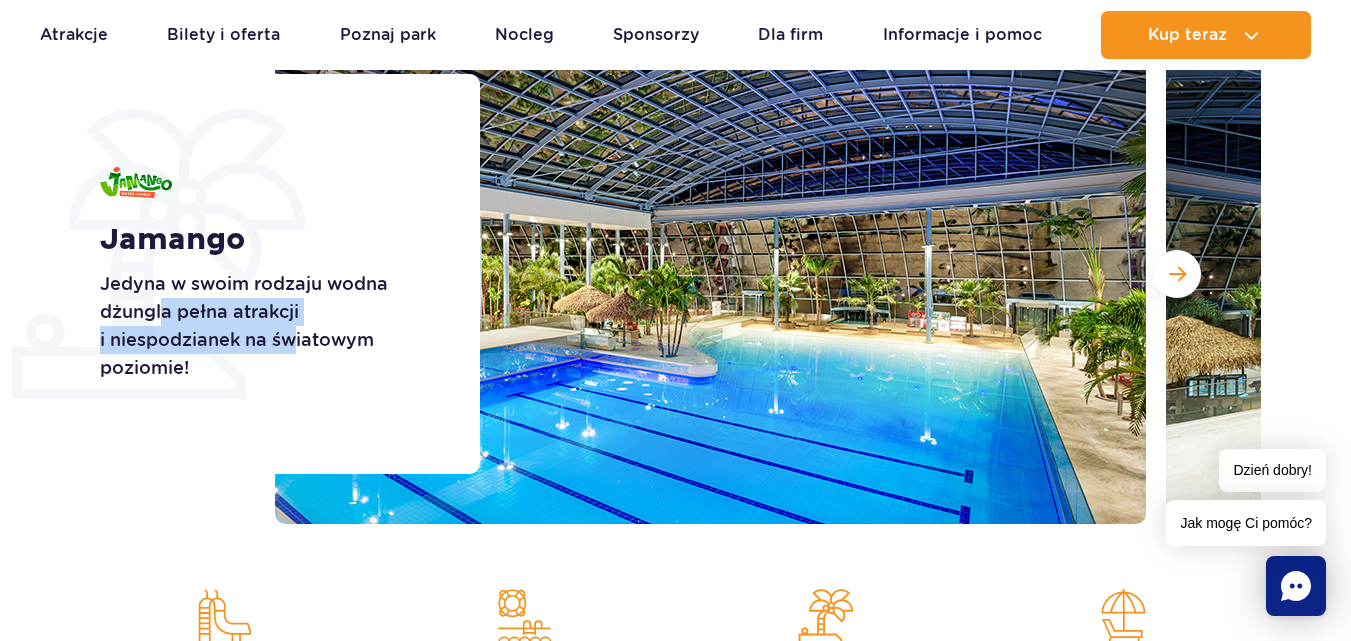 drag, startPoint x: 165, startPoint y: 313, endPoint x: 300, endPoint y: 340, distance: 137.67352 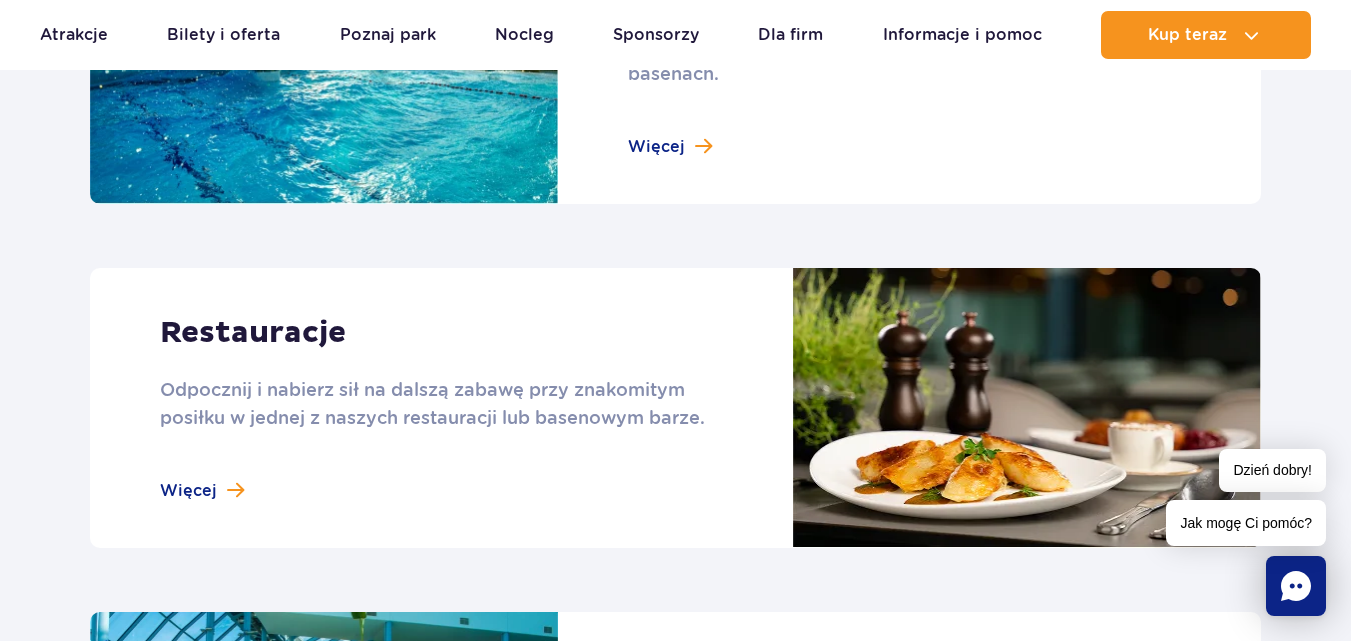 scroll, scrollTop: 2500, scrollLeft: 0, axis: vertical 